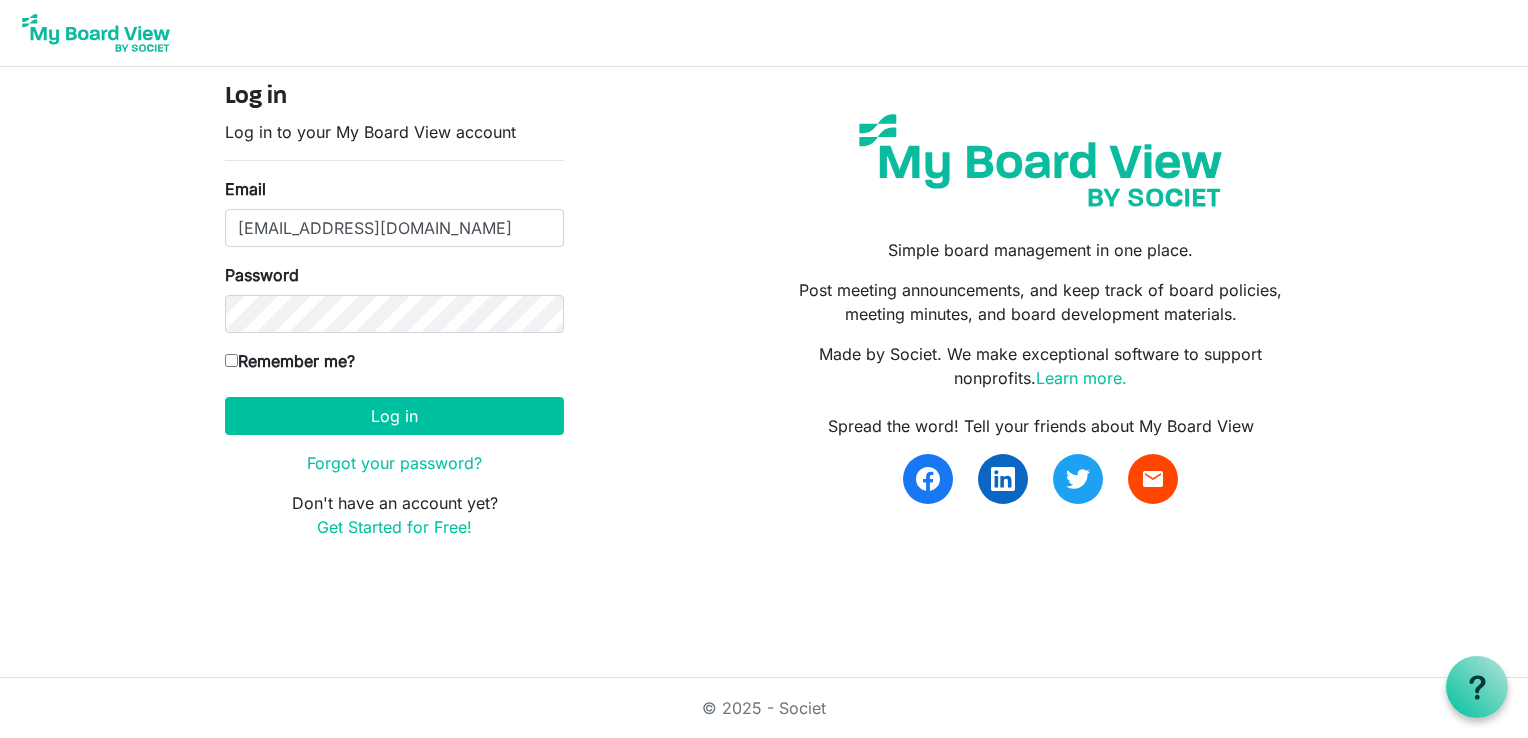scroll, scrollTop: 0, scrollLeft: 0, axis: both 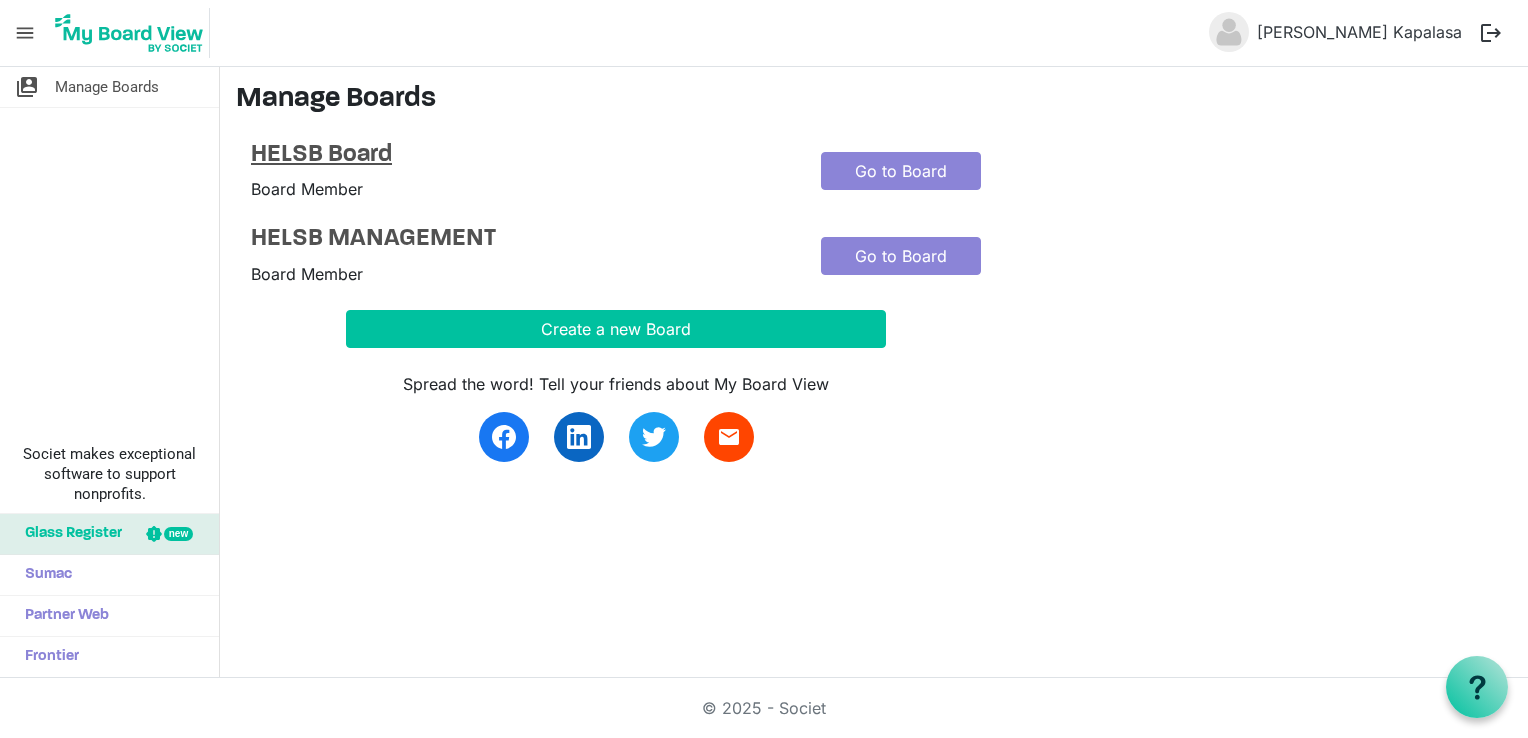 click on "HELSB Board" at bounding box center [521, 155] 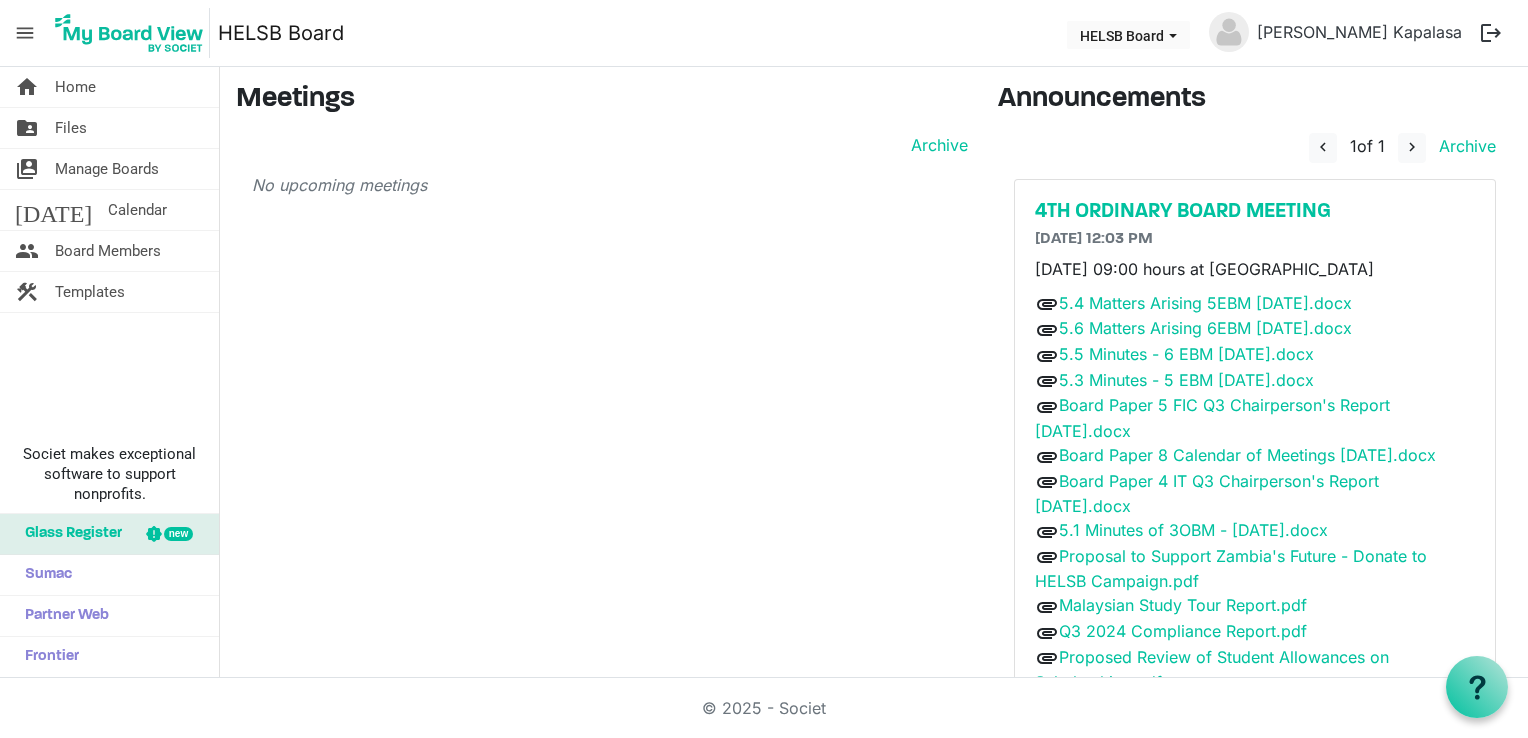 scroll, scrollTop: 0, scrollLeft: 0, axis: both 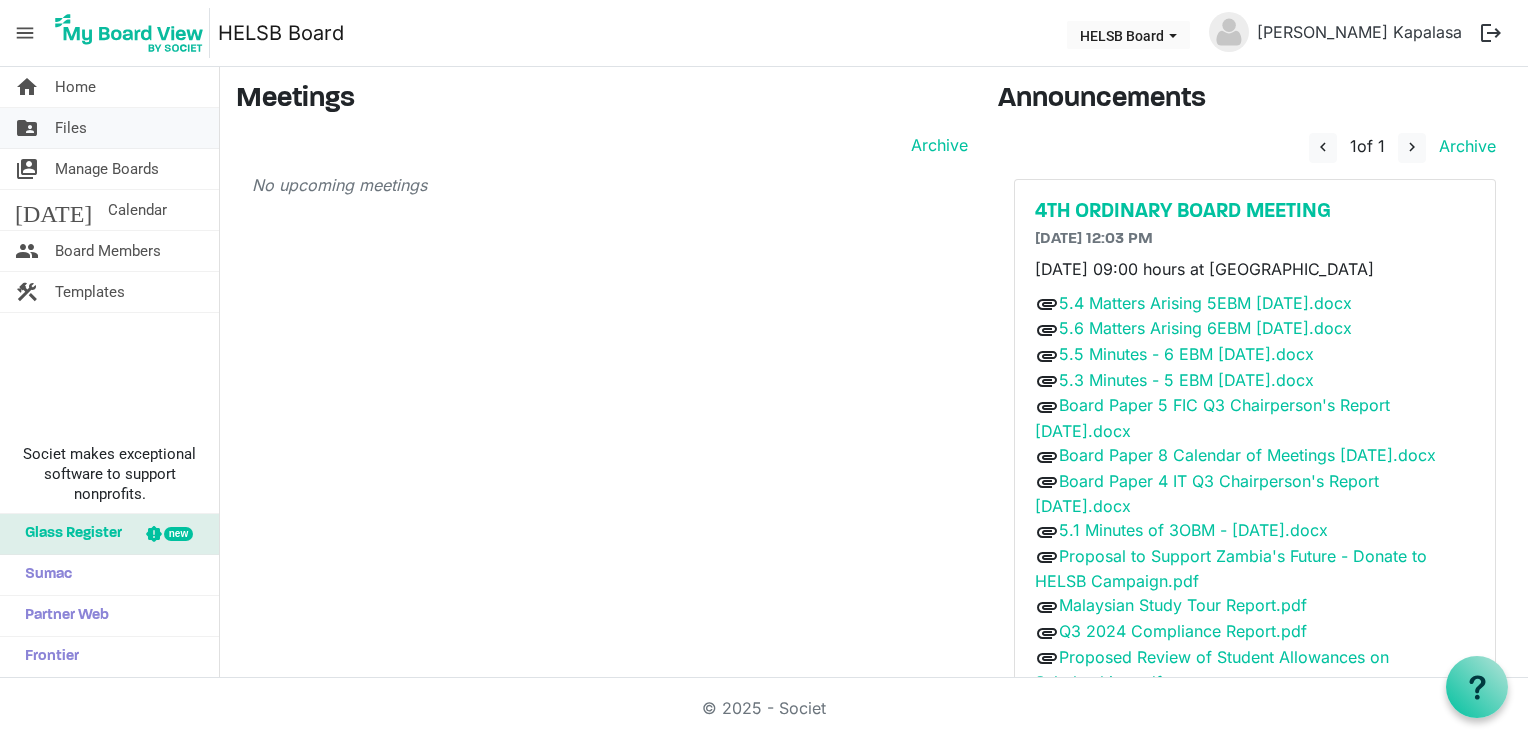 click on "Files" at bounding box center [71, 128] 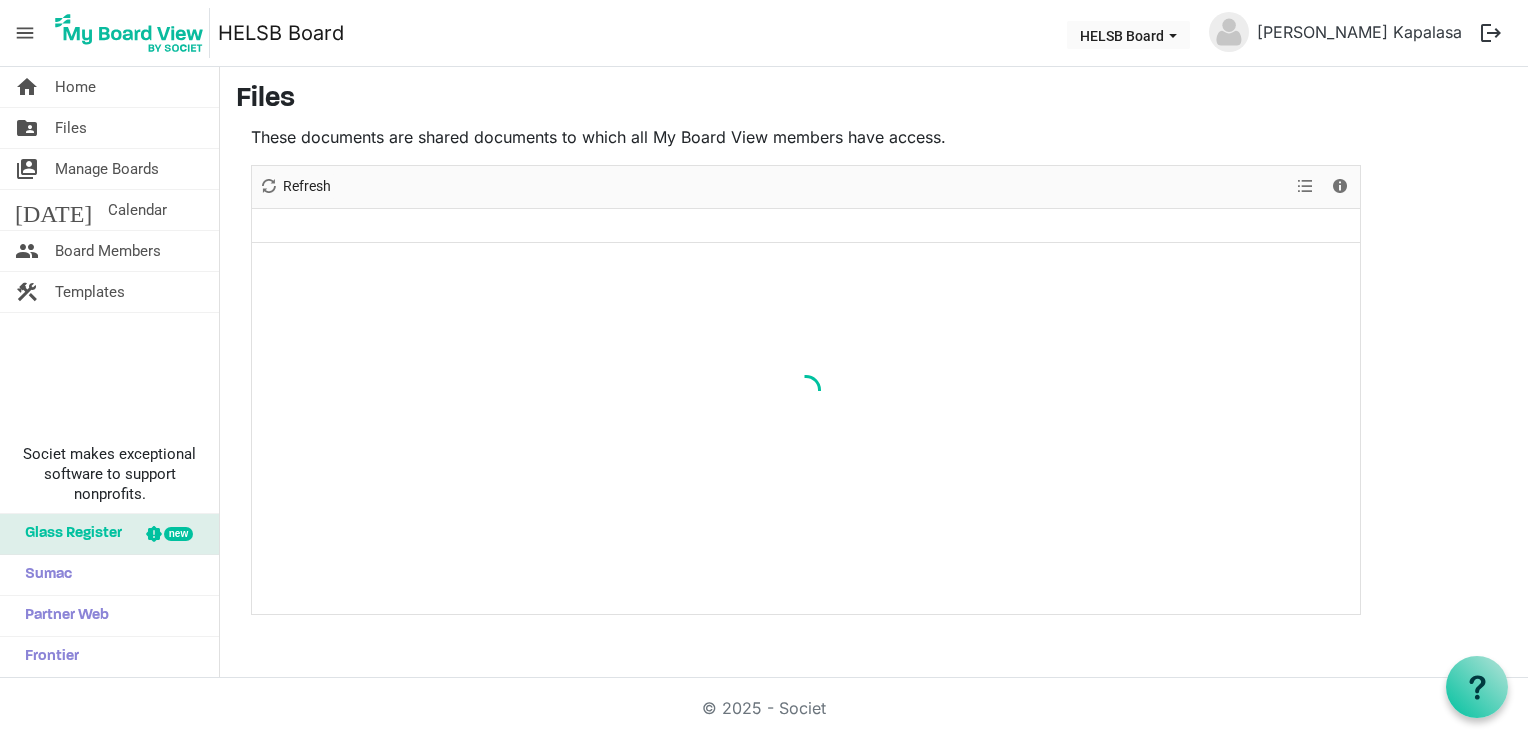 scroll, scrollTop: 0, scrollLeft: 0, axis: both 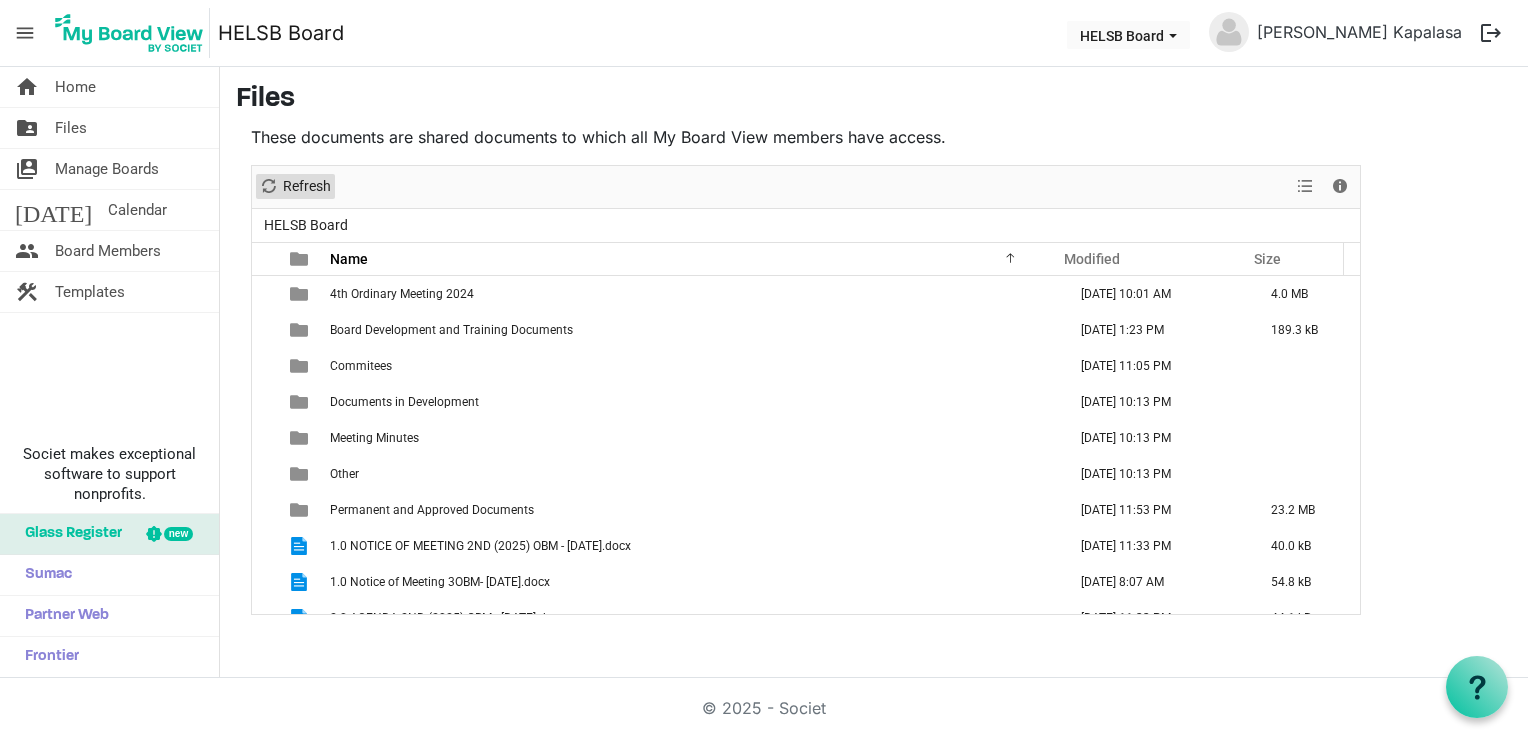 click on "Refresh" at bounding box center [307, 186] 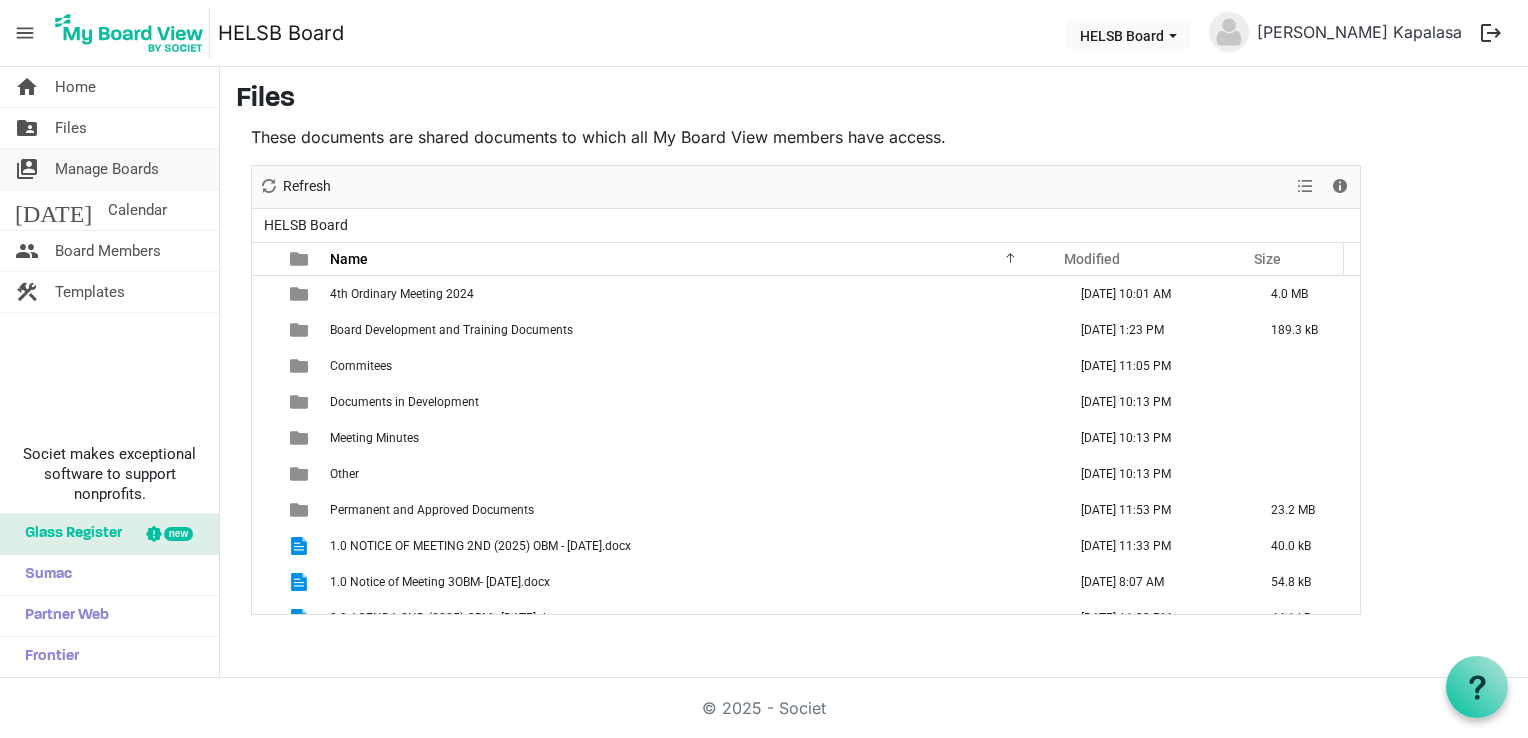 click on "Manage Boards" at bounding box center [107, 169] 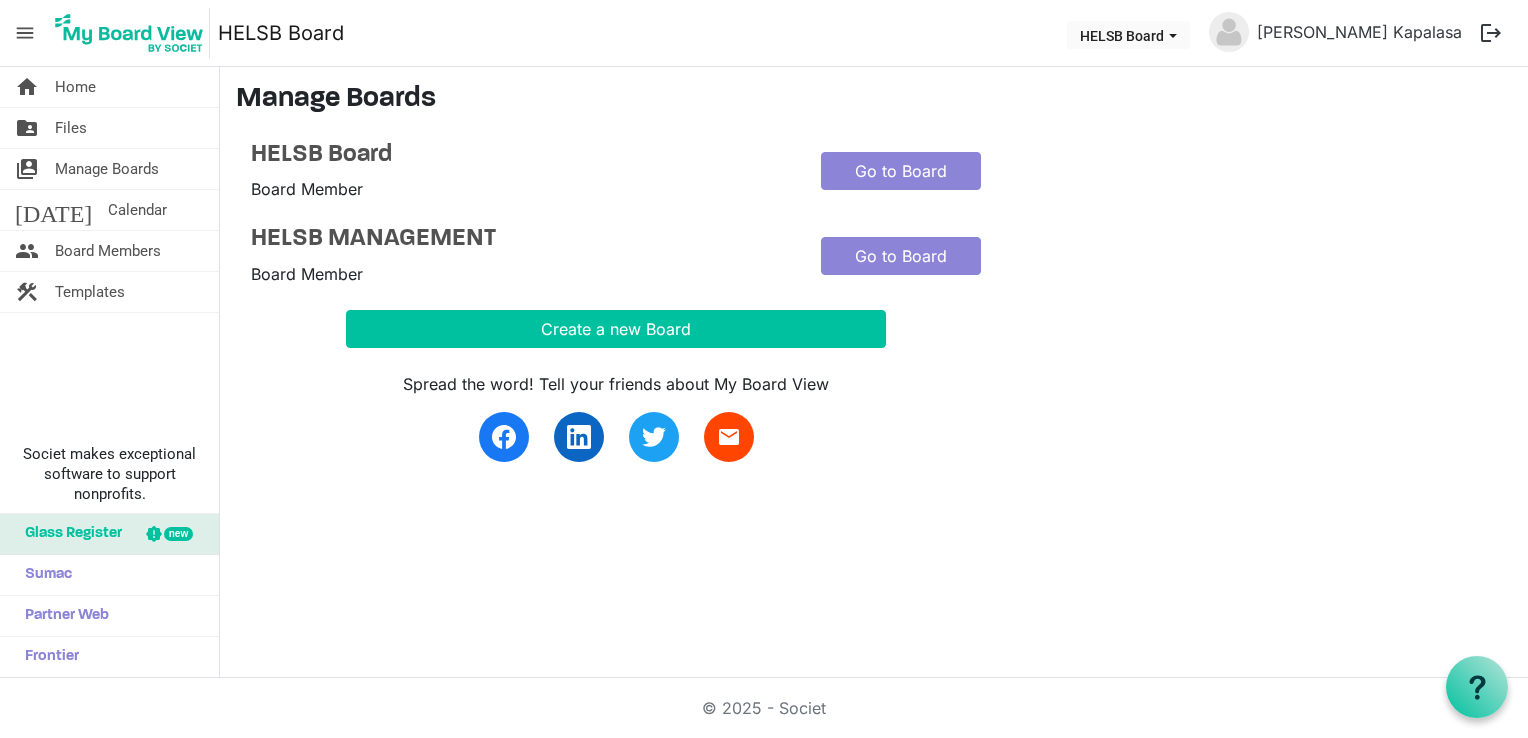 scroll, scrollTop: 0, scrollLeft: 0, axis: both 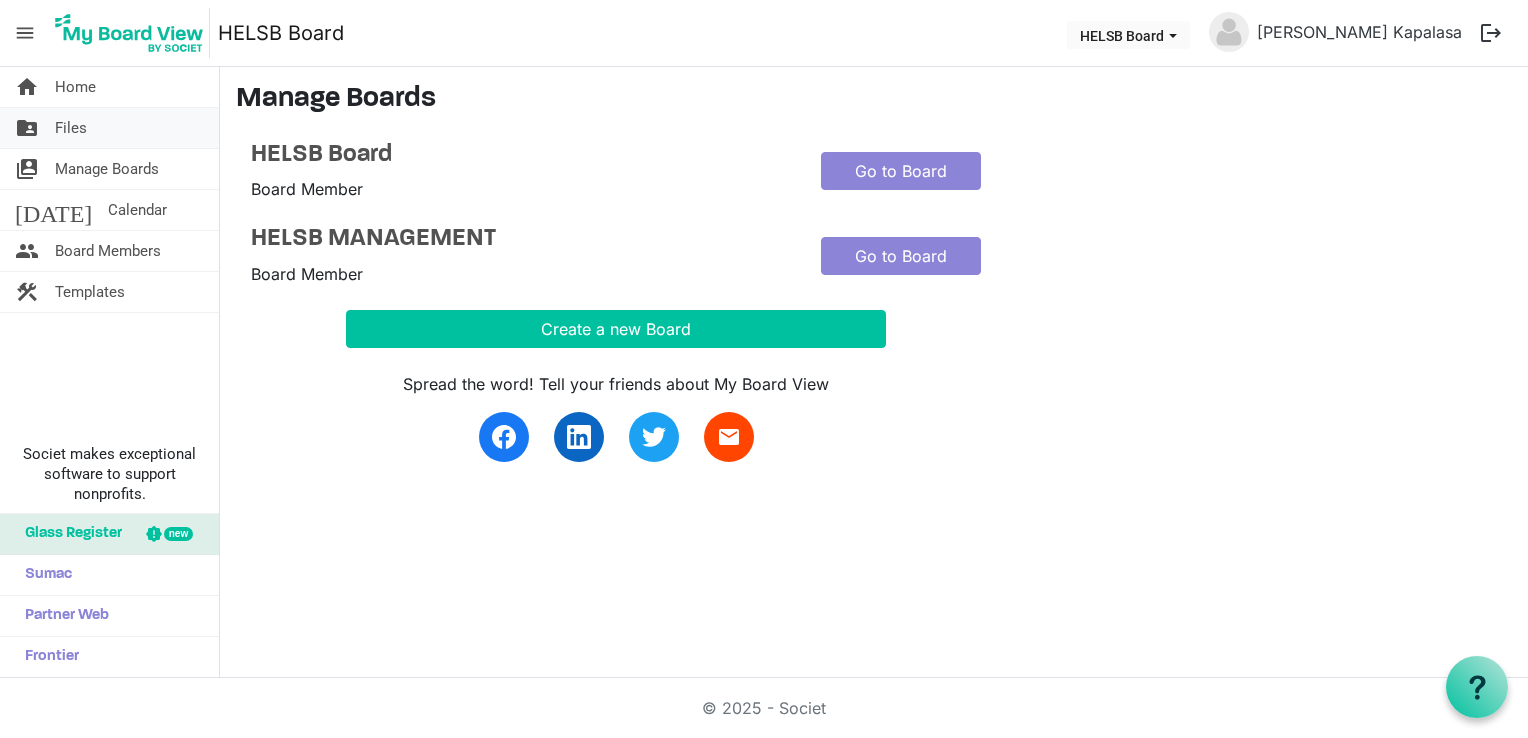 click on "Files" at bounding box center (71, 128) 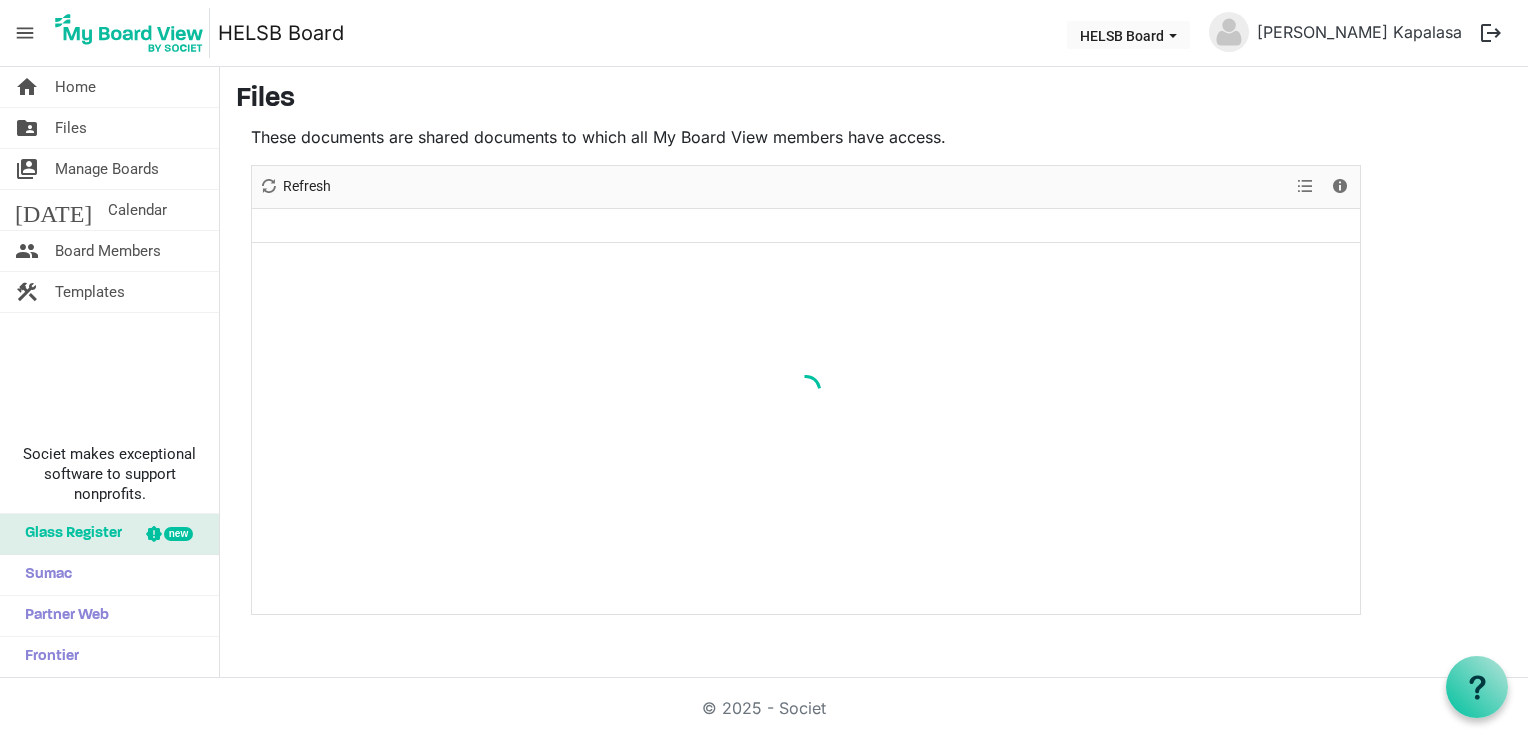 scroll, scrollTop: 0, scrollLeft: 0, axis: both 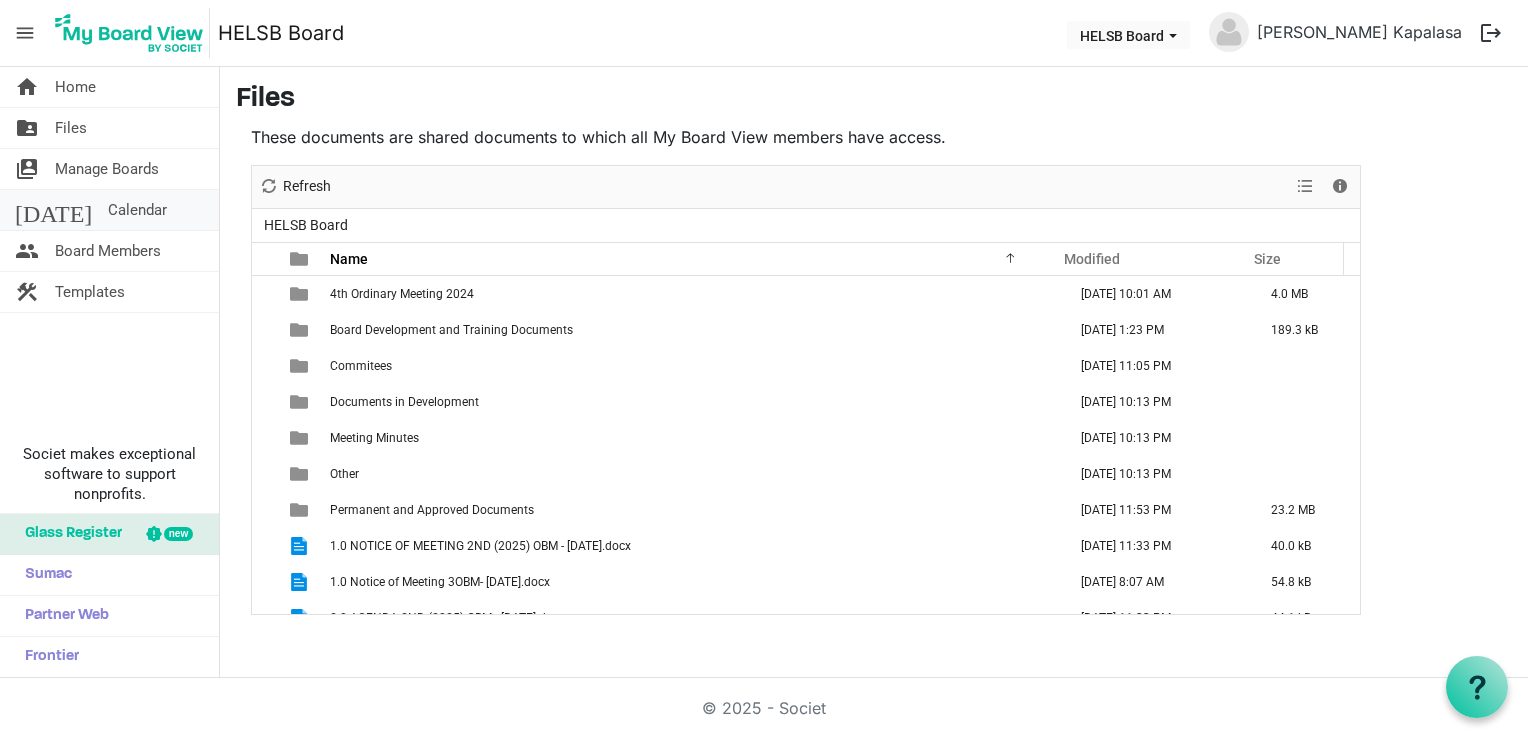 click on "Calendar" at bounding box center [137, 210] 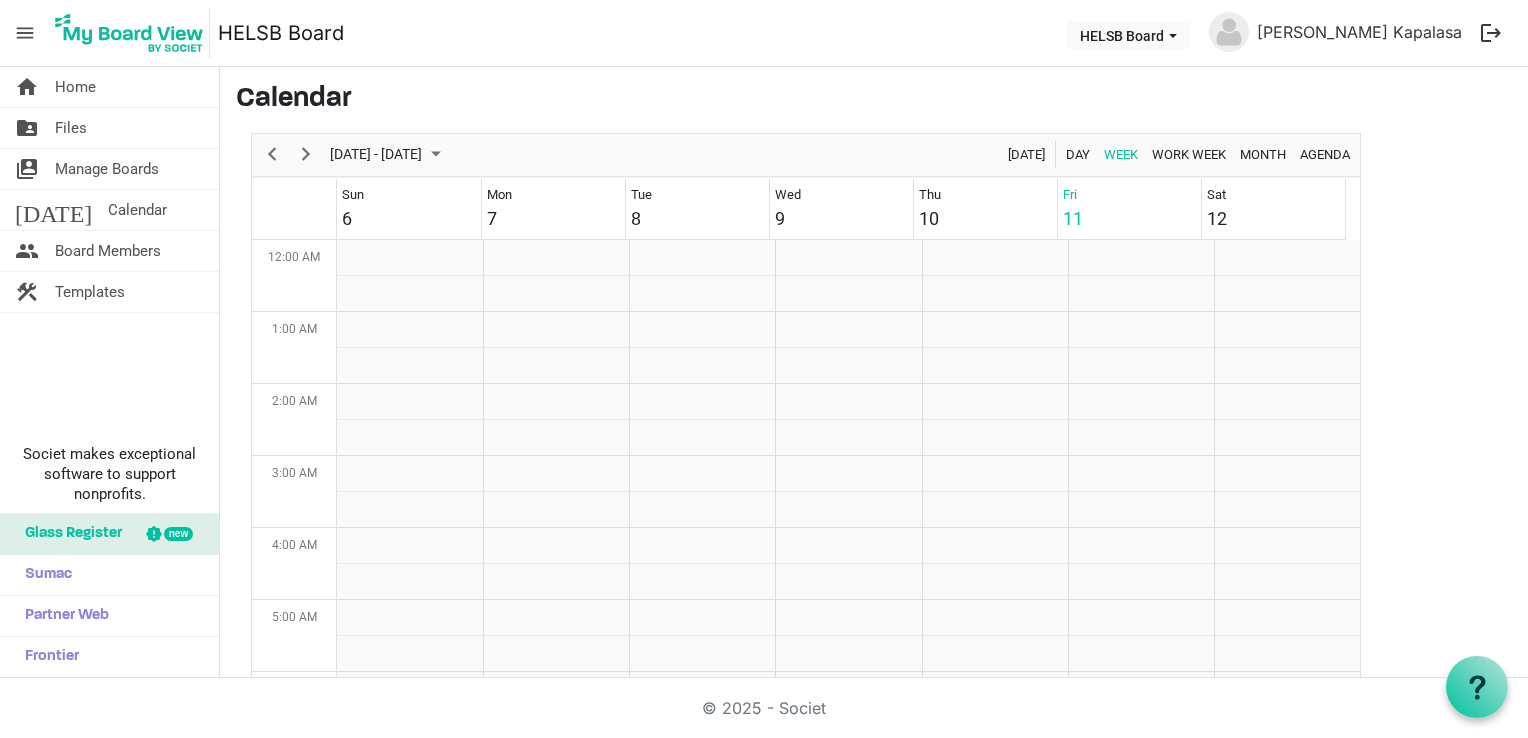 scroll, scrollTop: 0, scrollLeft: 0, axis: both 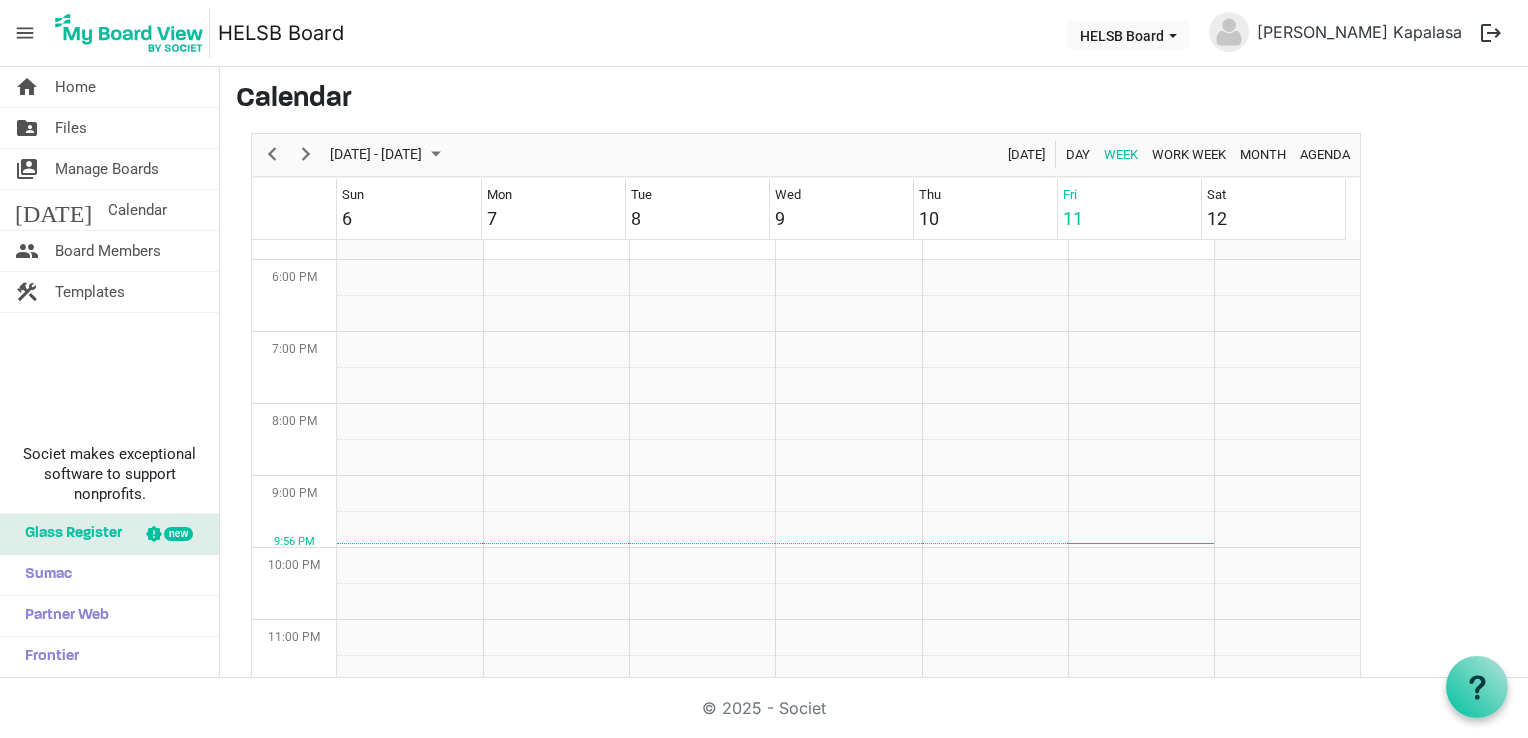 click at bounding box center [702, 494] 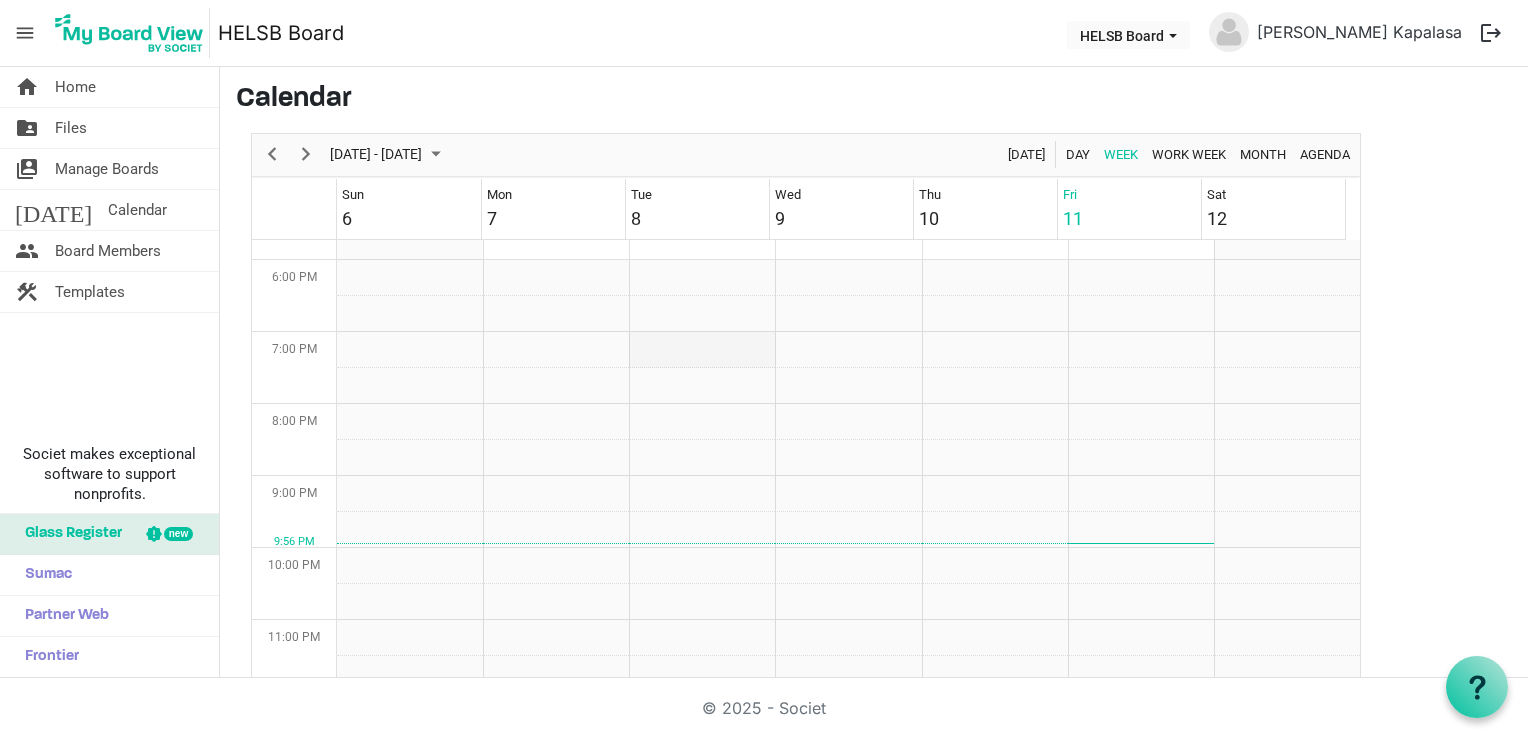 scroll, scrollTop: 800, scrollLeft: 0, axis: vertical 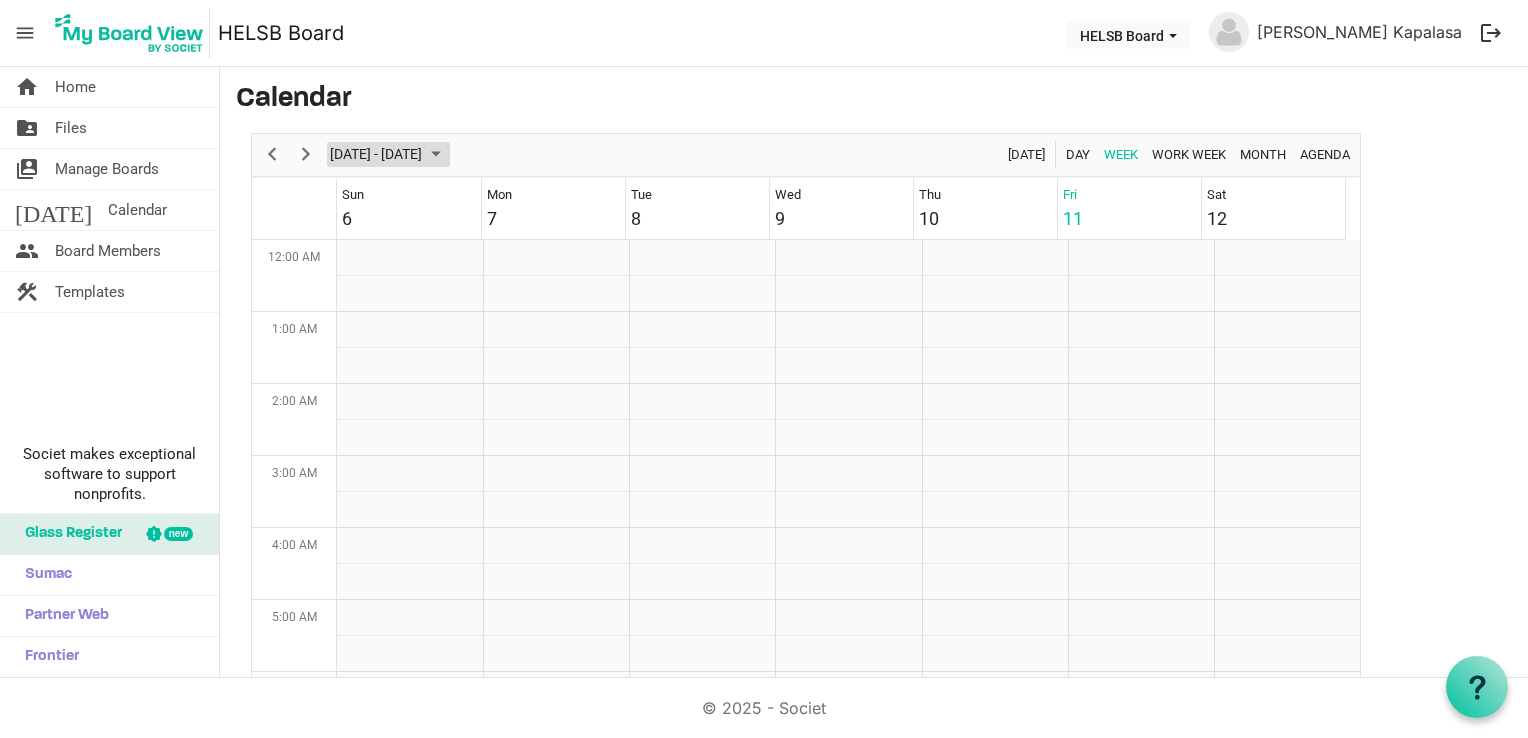 click at bounding box center (436, 154) 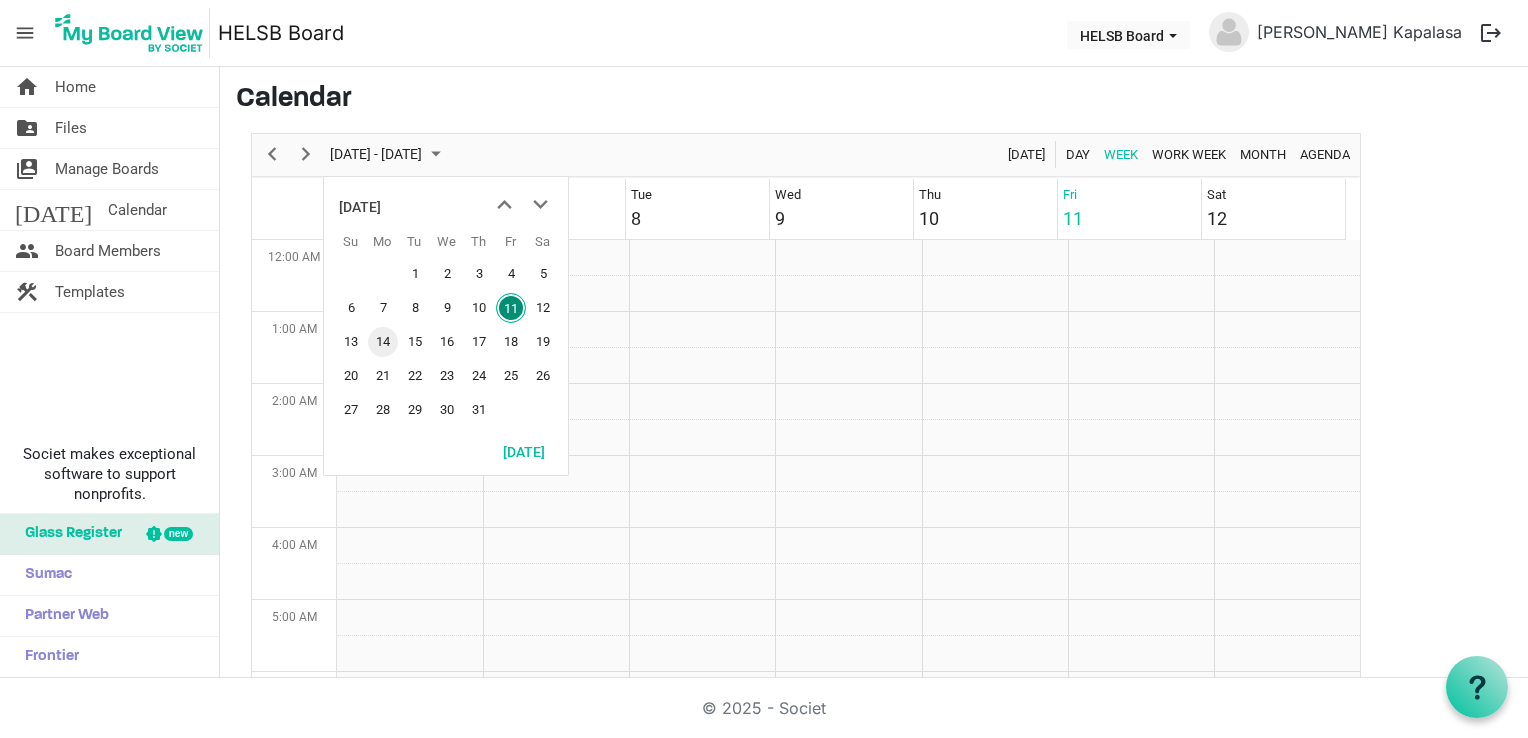click on "14" at bounding box center (383, 342) 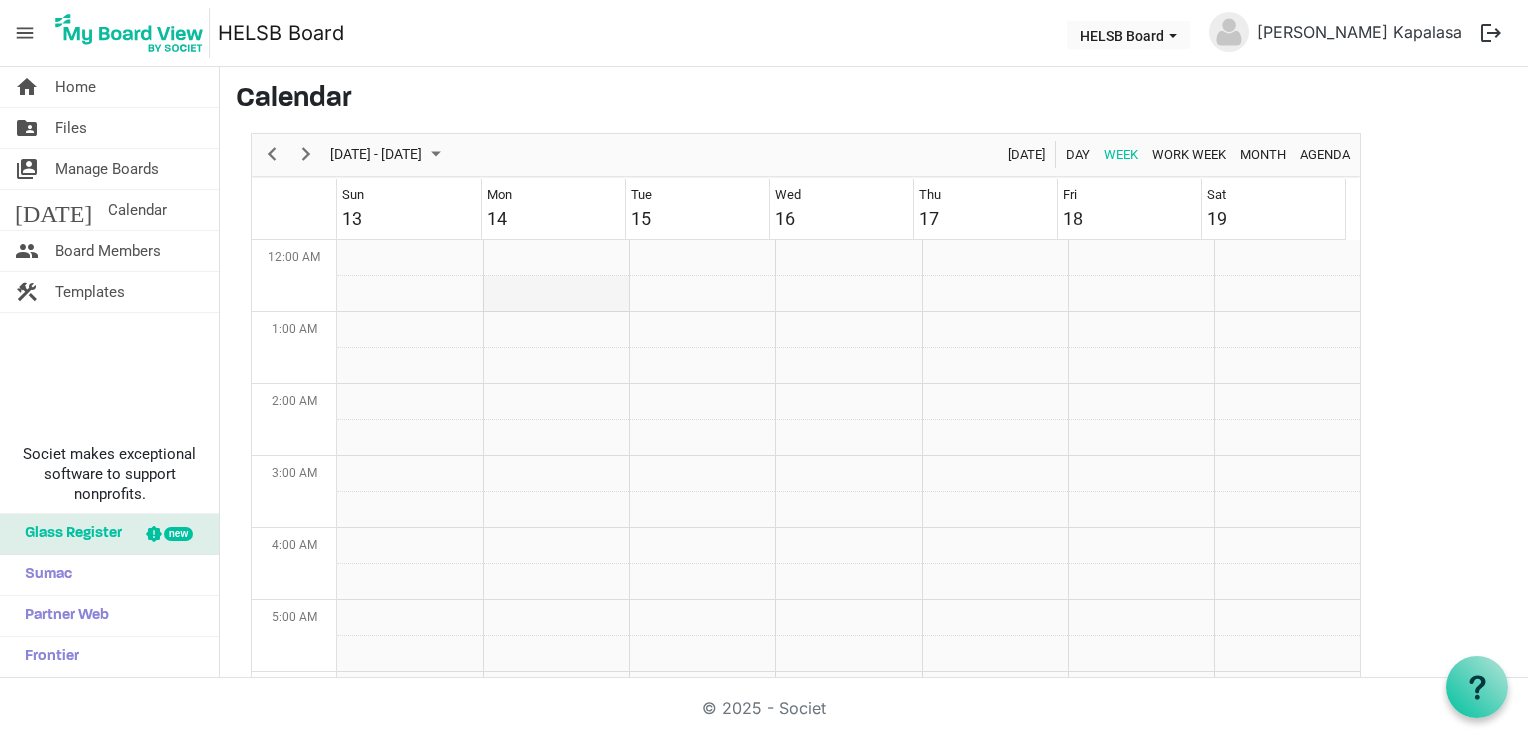 scroll, scrollTop: 146, scrollLeft: 0, axis: vertical 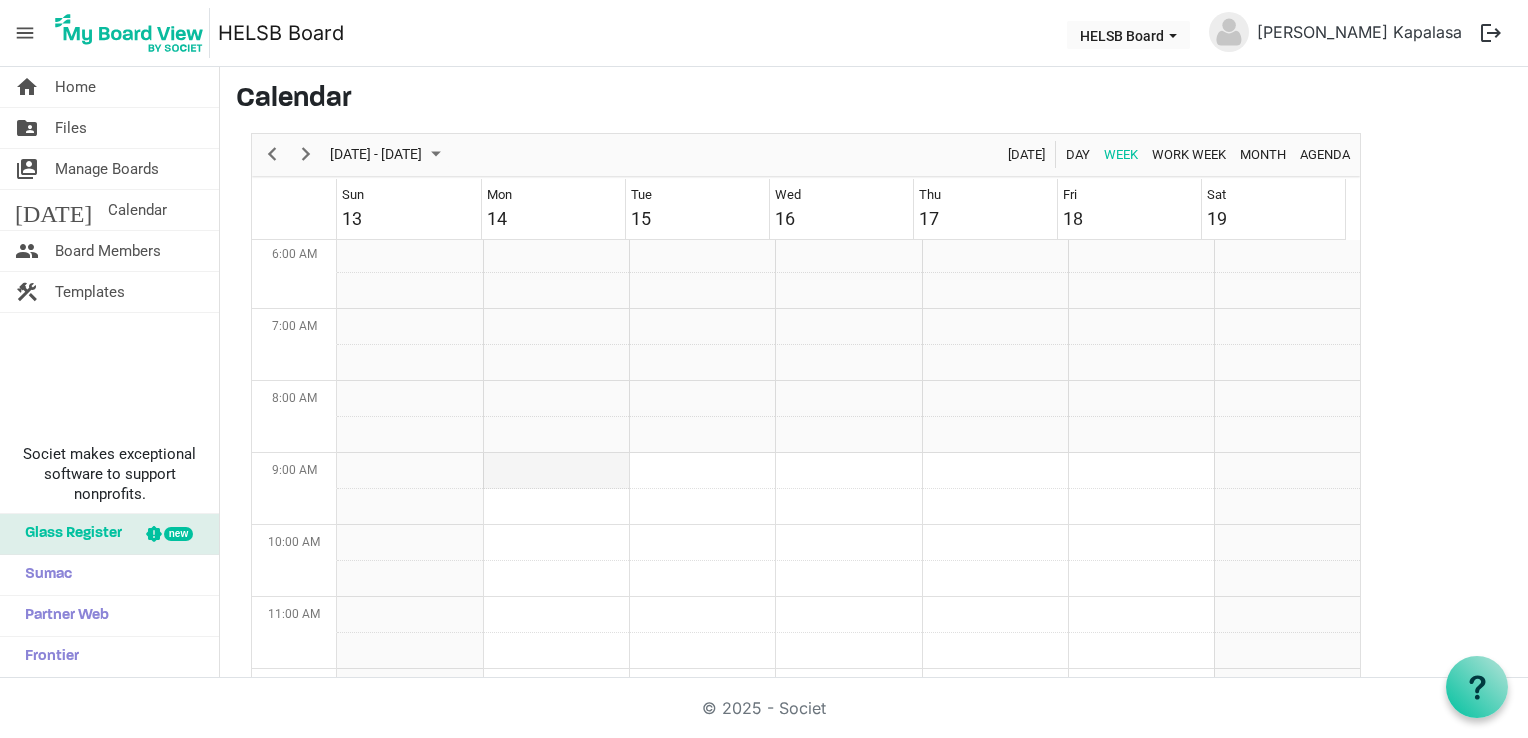 click at bounding box center (556, 471) 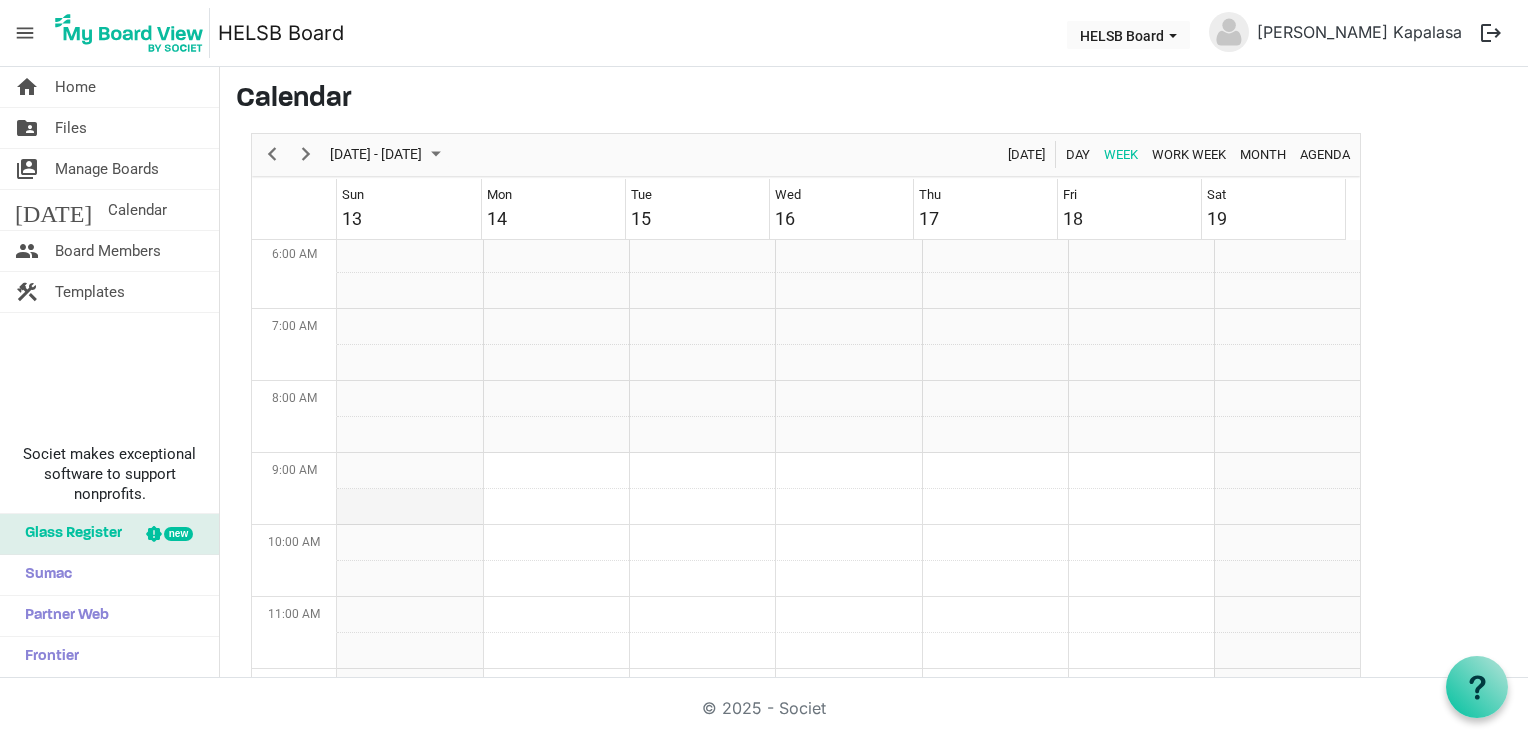 drag, startPoint x: 561, startPoint y: 459, endPoint x: 442, endPoint y: 487, distance: 122.24974 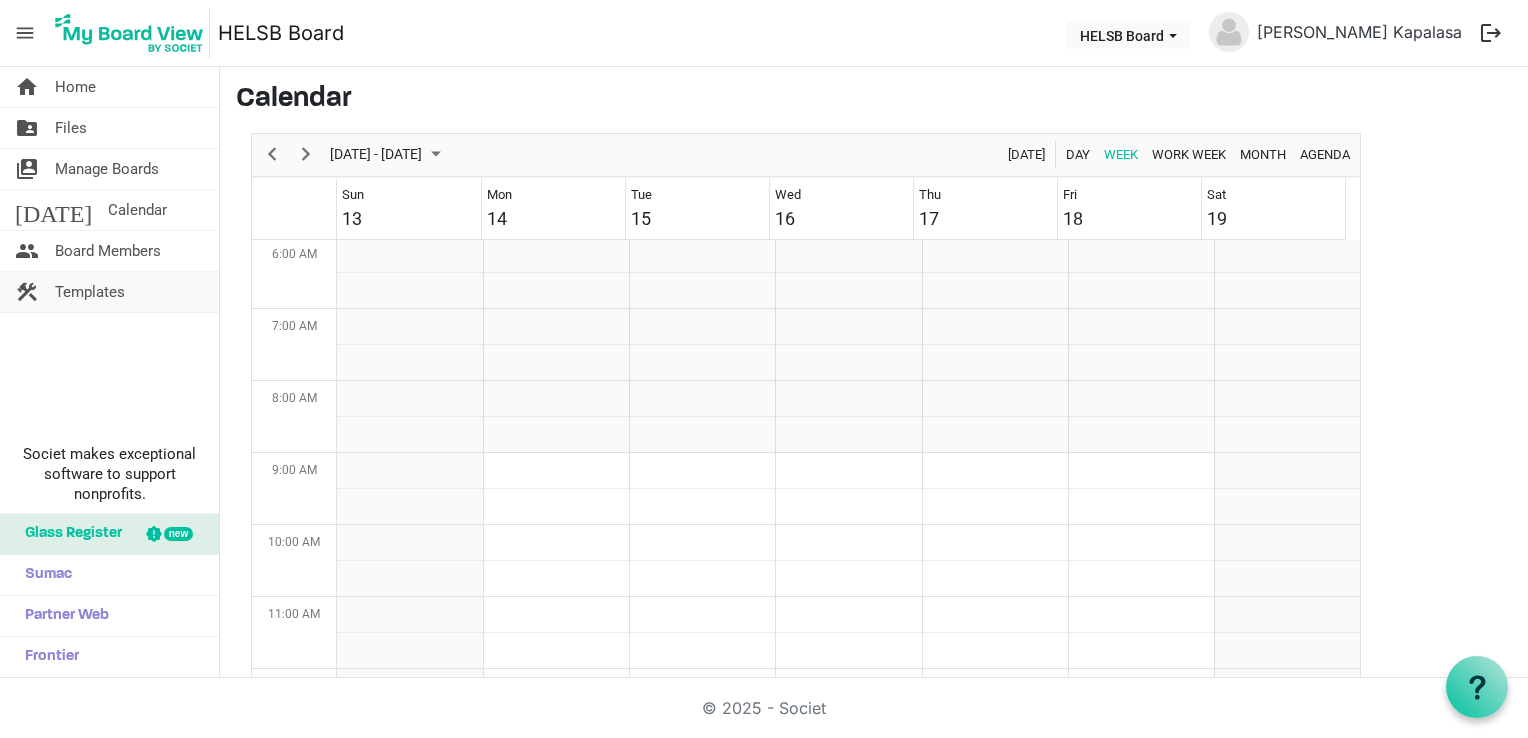 click on "Templates" at bounding box center [90, 292] 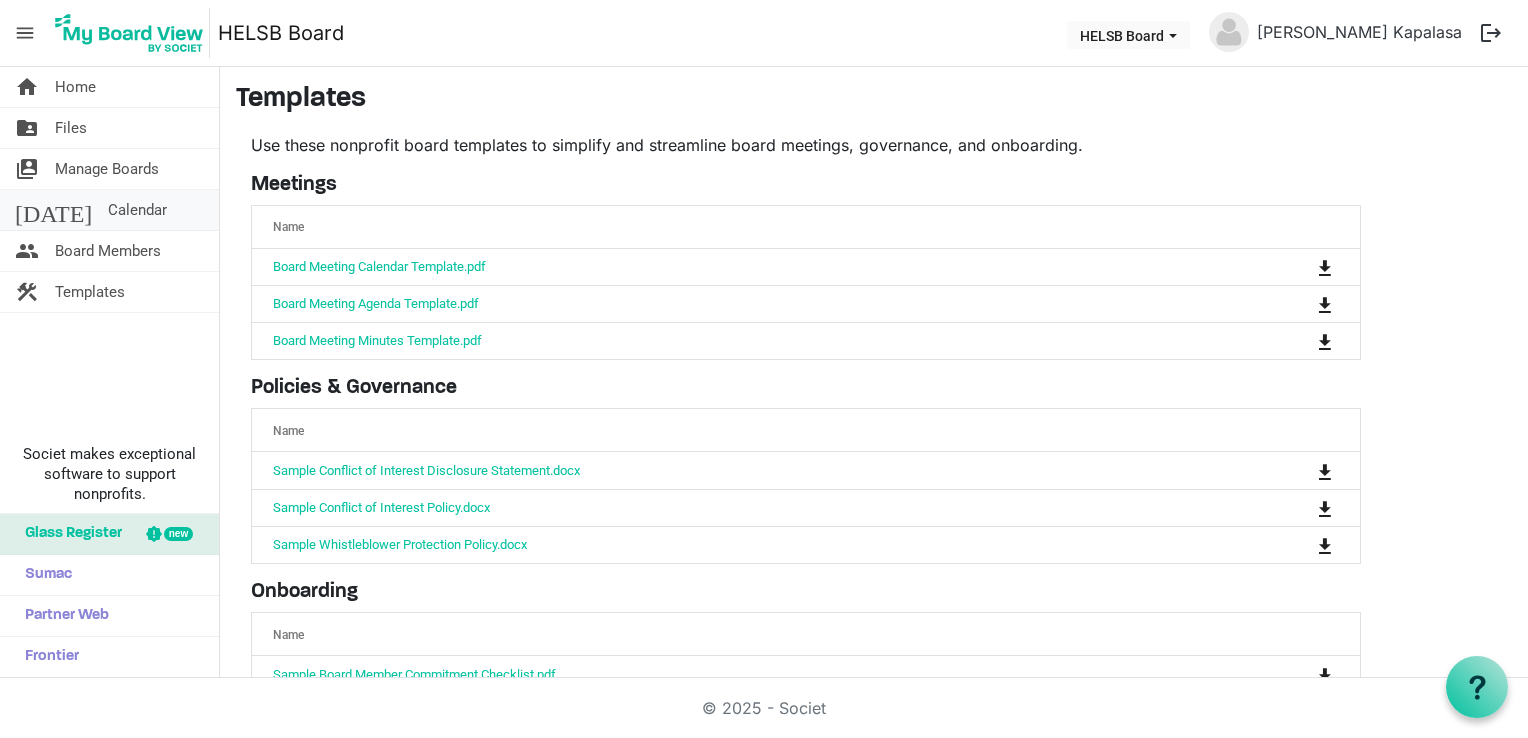 scroll, scrollTop: 0, scrollLeft: 0, axis: both 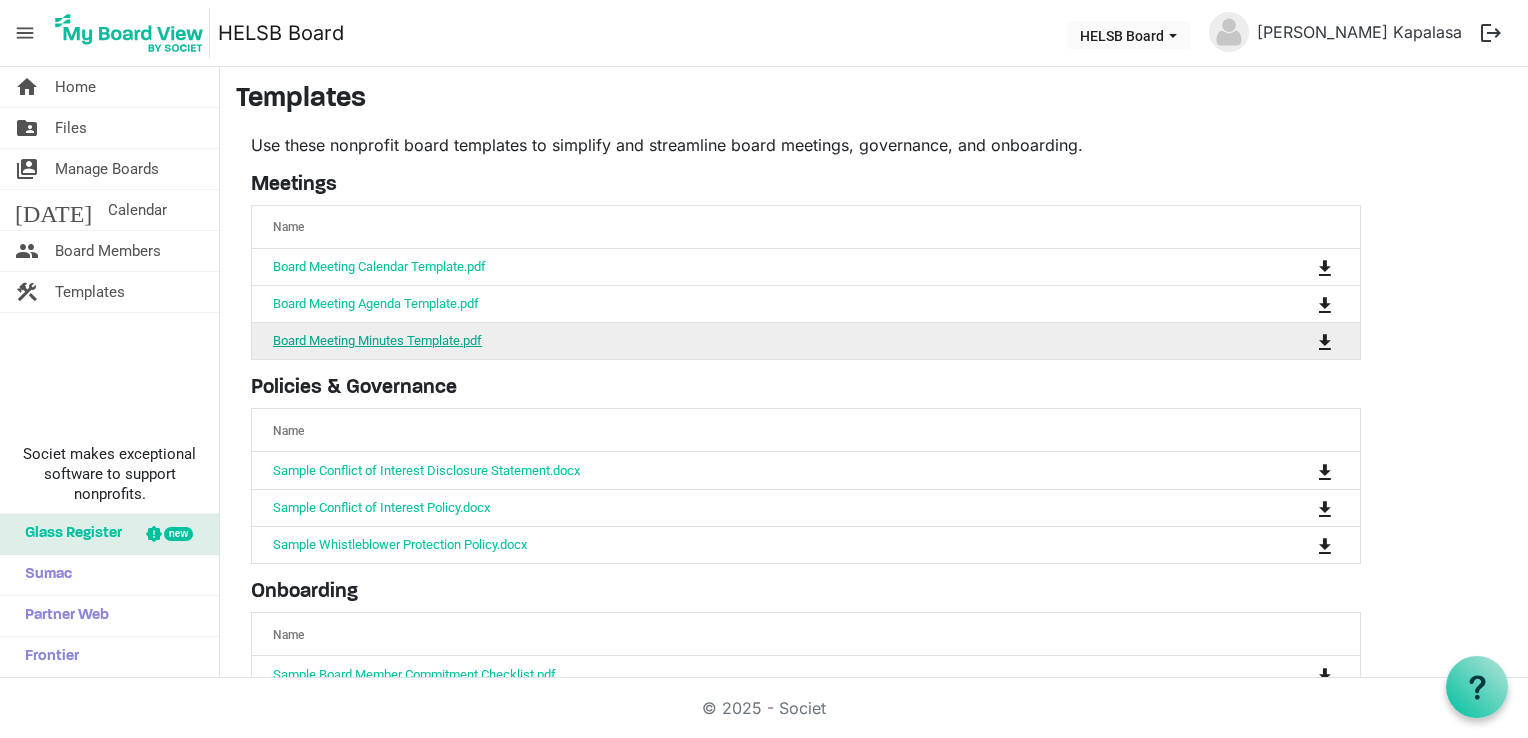 click on "Board Meeting Minutes Template.pdf" at bounding box center [377, 340] 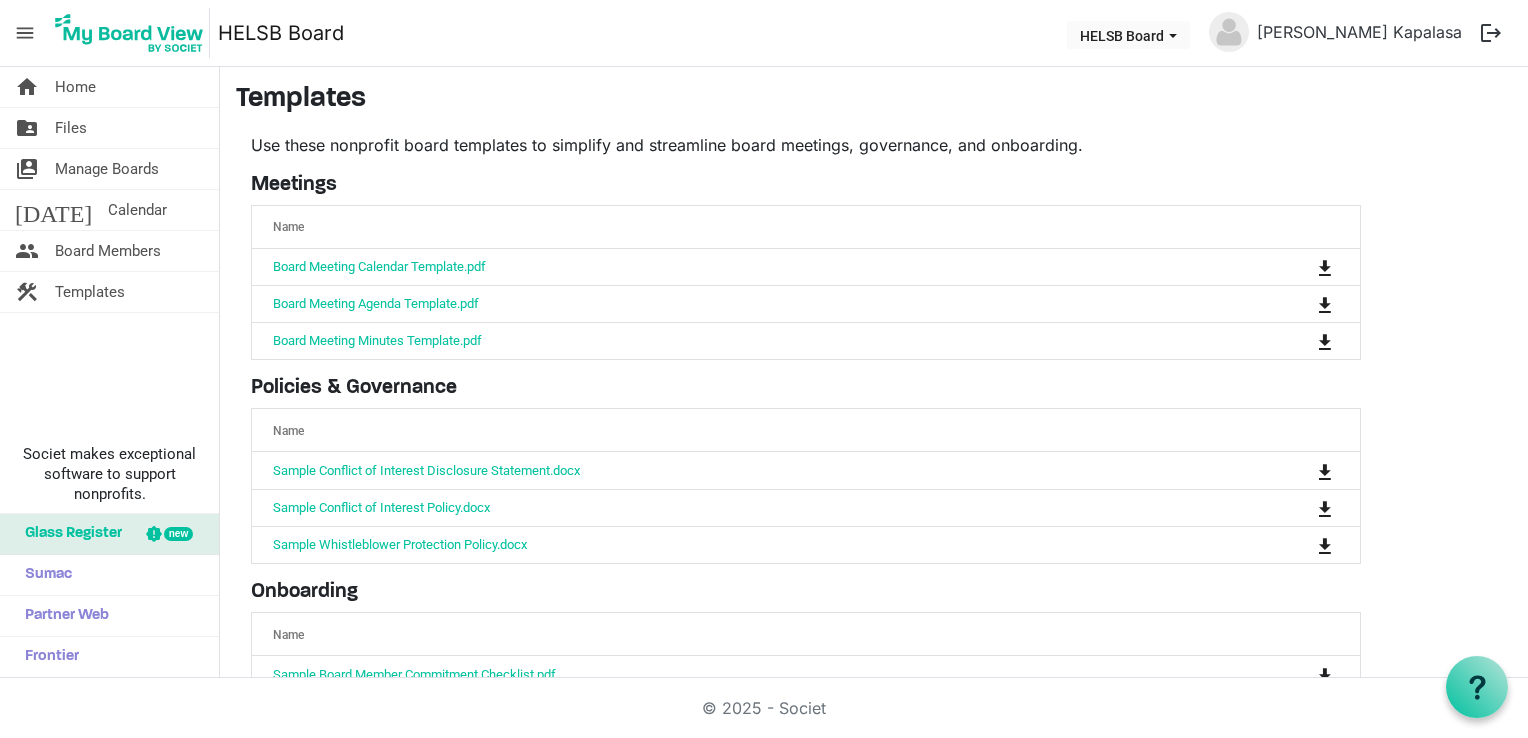 scroll, scrollTop: 0, scrollLeft: 0, axis: both 